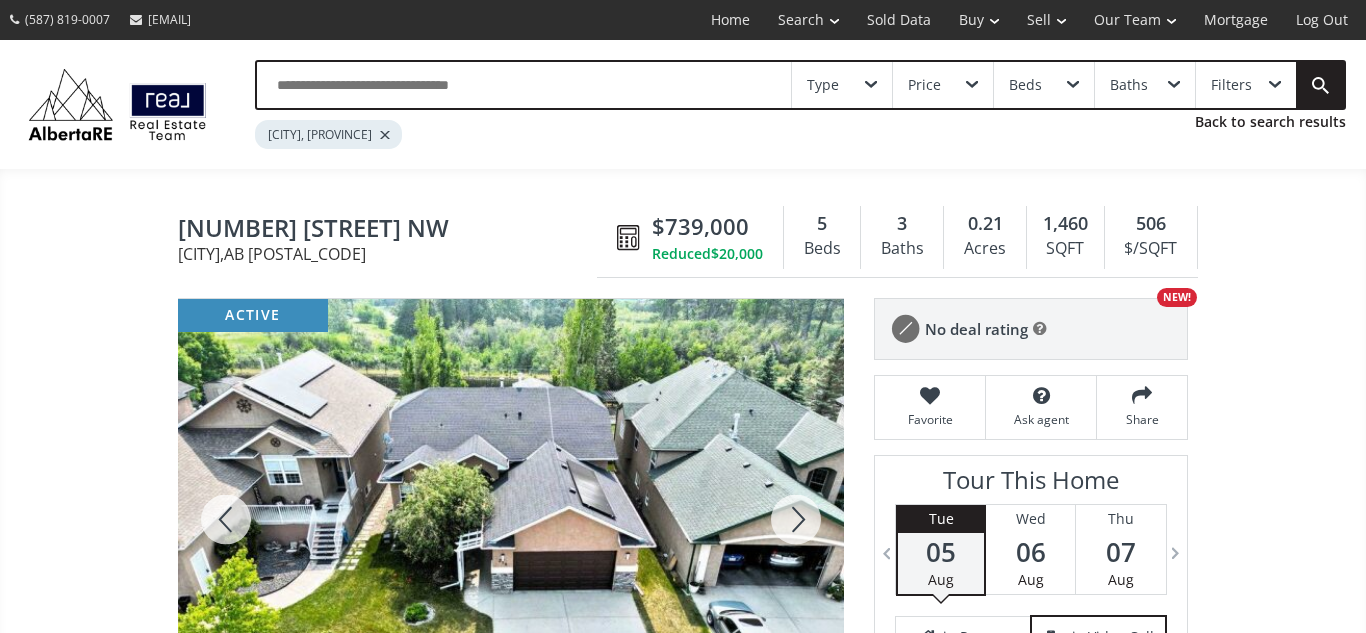 scroll, scrollTop: 0, scrollLeft: 0, axis: both 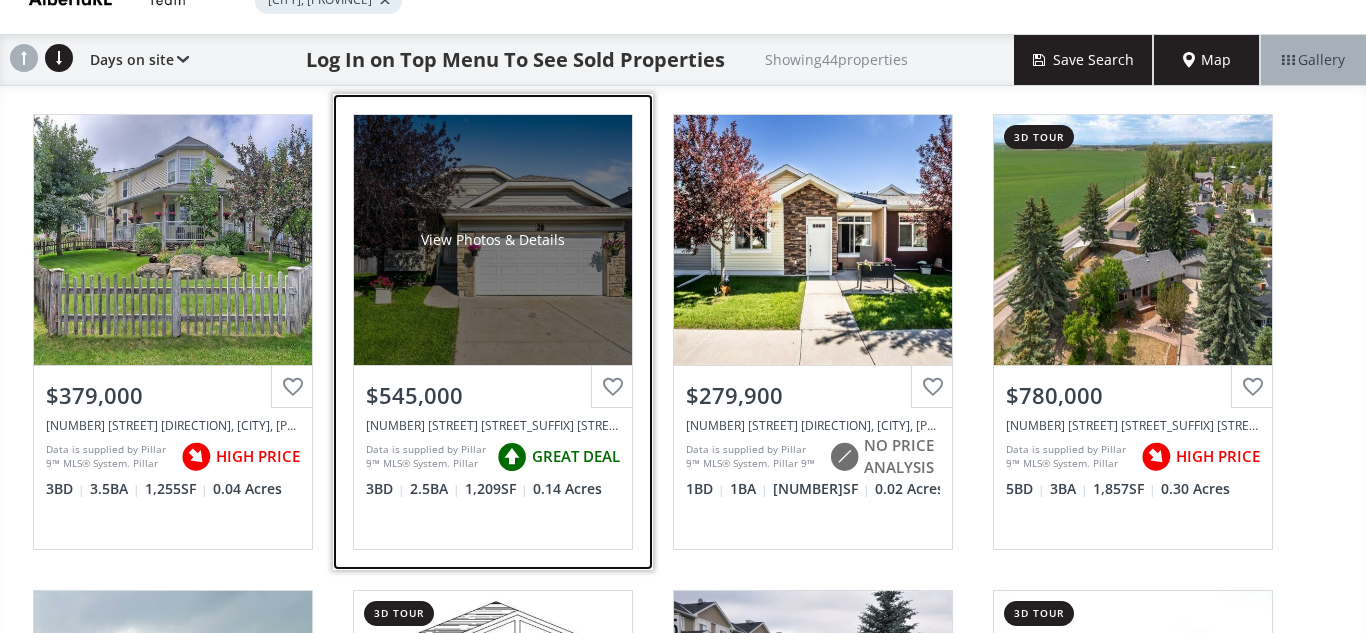 click on "View Photos & Details" at bounding box center [493, 240] 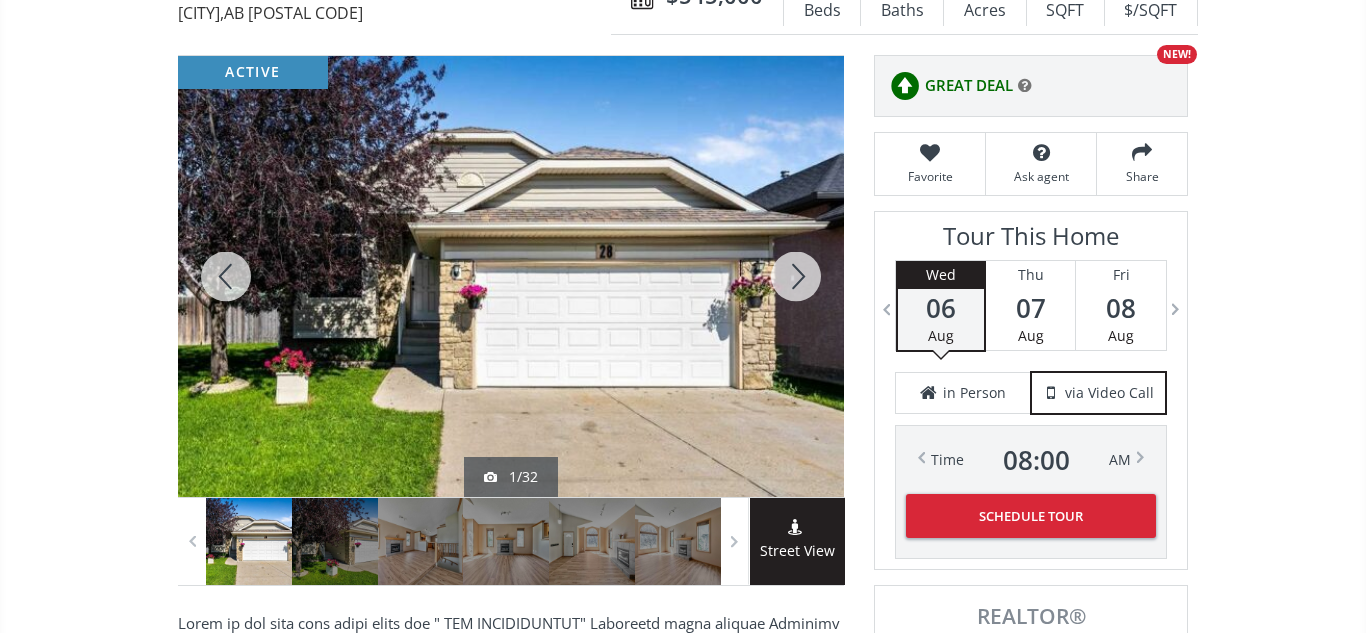 scroll, scrollTop: 267, scrollLeft: 0, axis: vertical 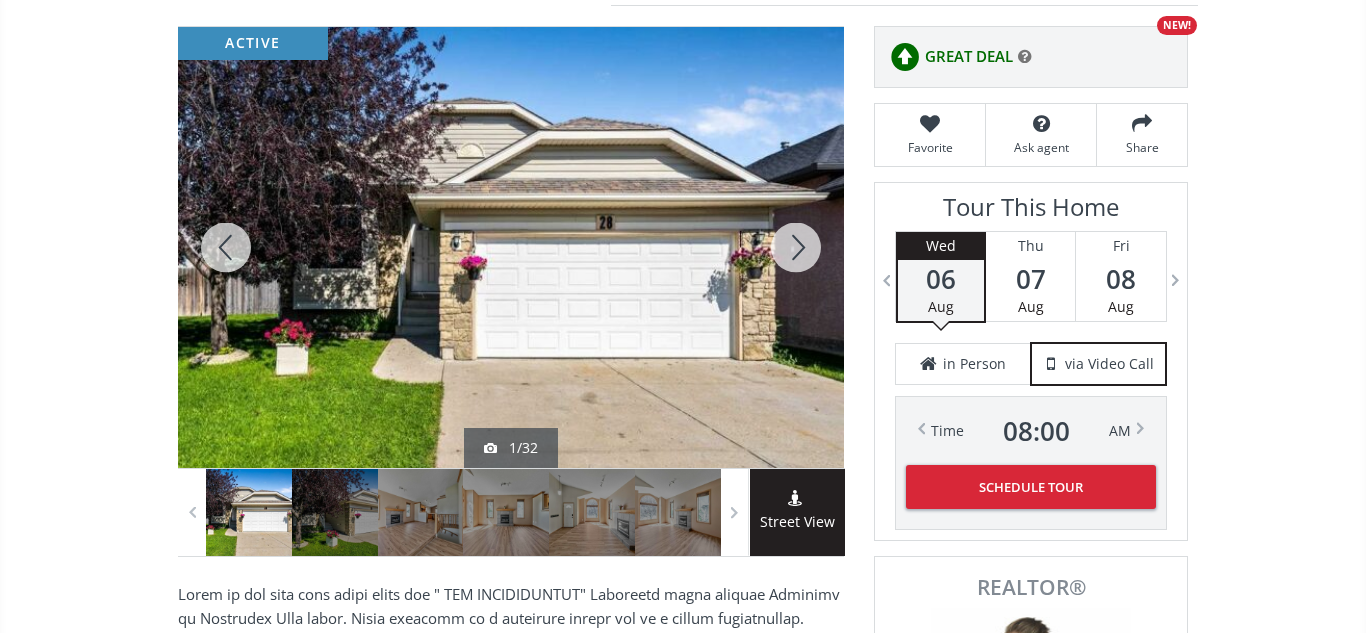 click at bounding box center [511, 247] 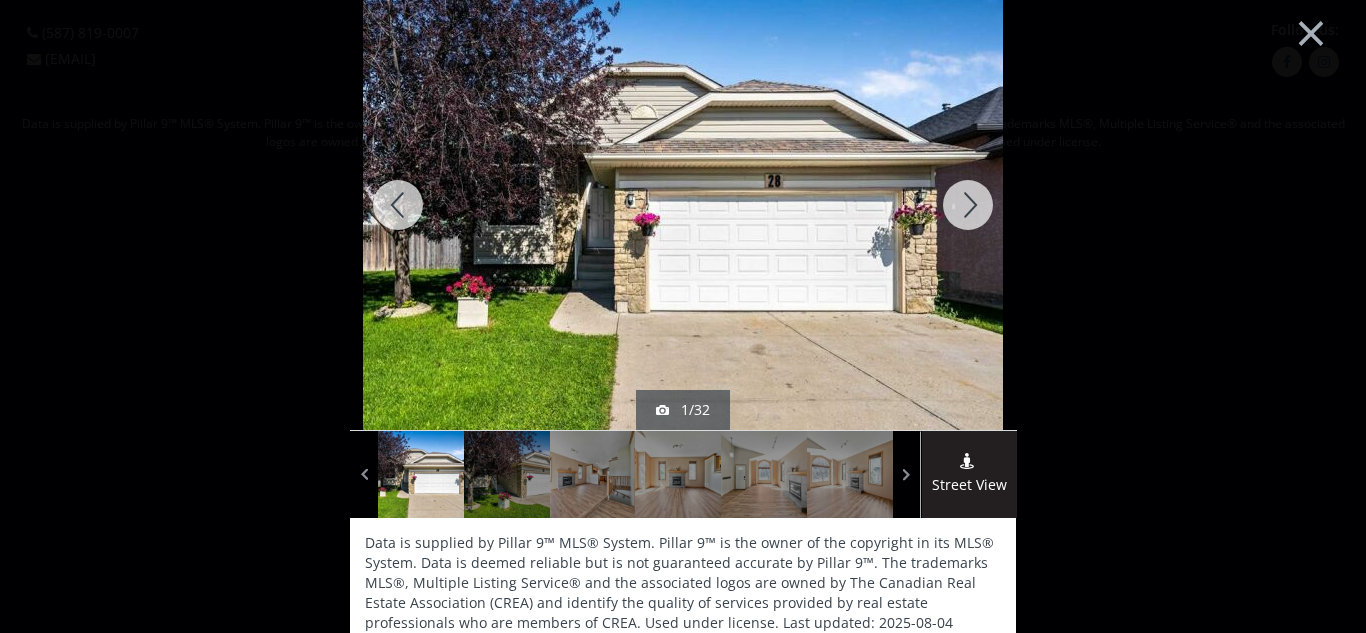 scroll, scrollTop: 1, scrollLeft: 0, axis: vertical 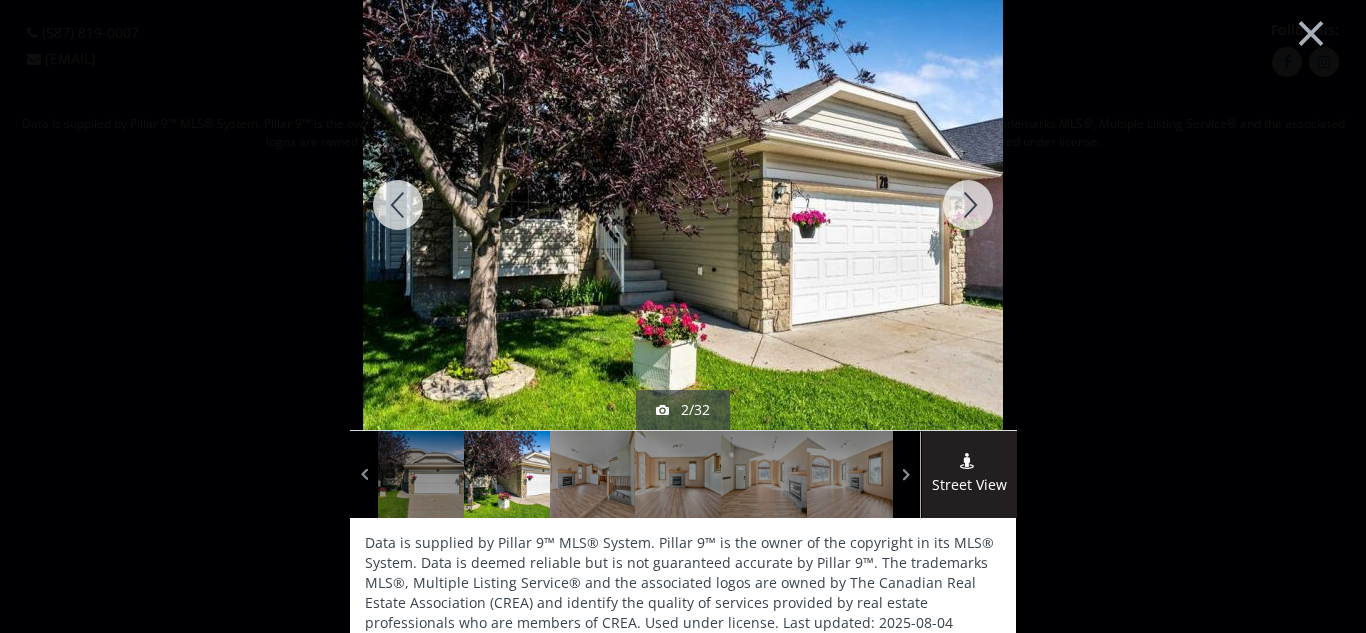 click at bounding box center [968, 205] 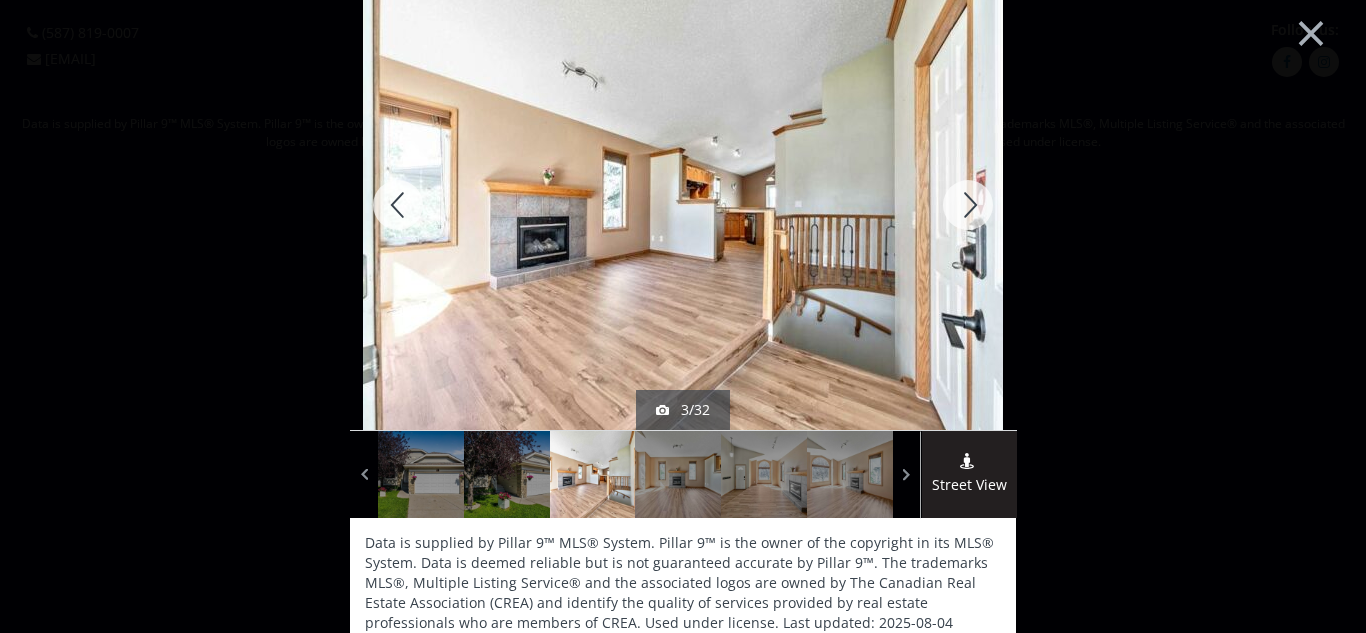 click at bounding box center (968, 205) 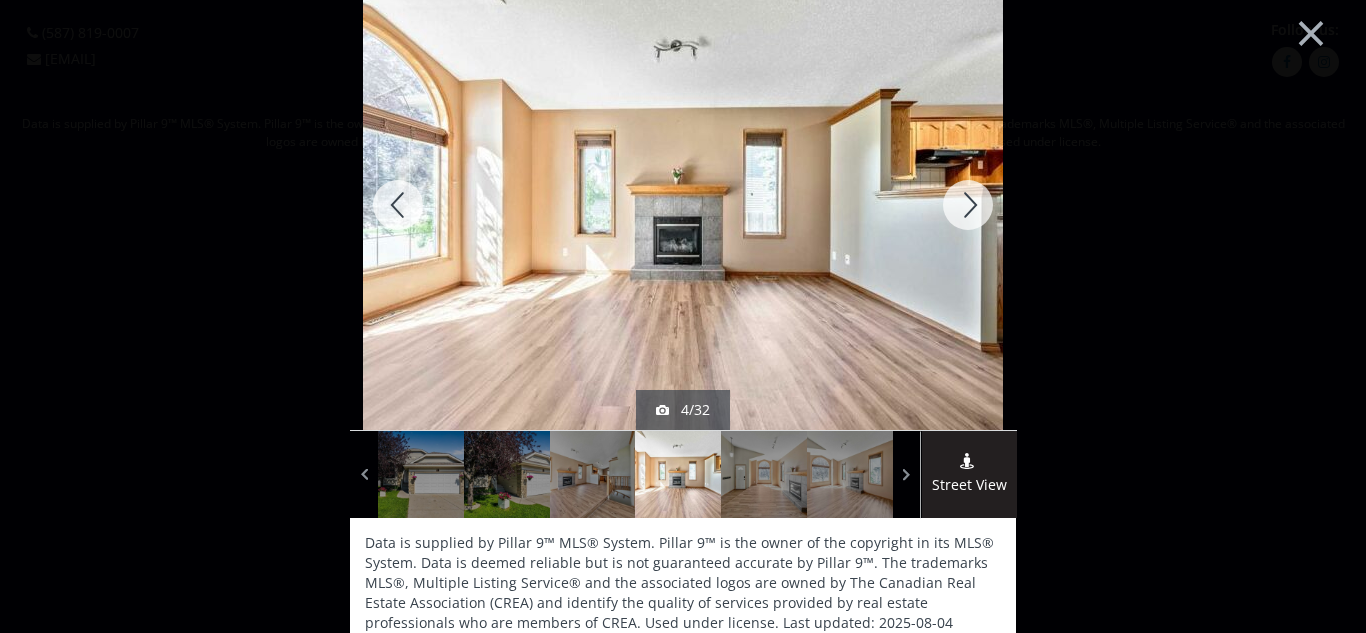 click at bounding box center (968, 205) 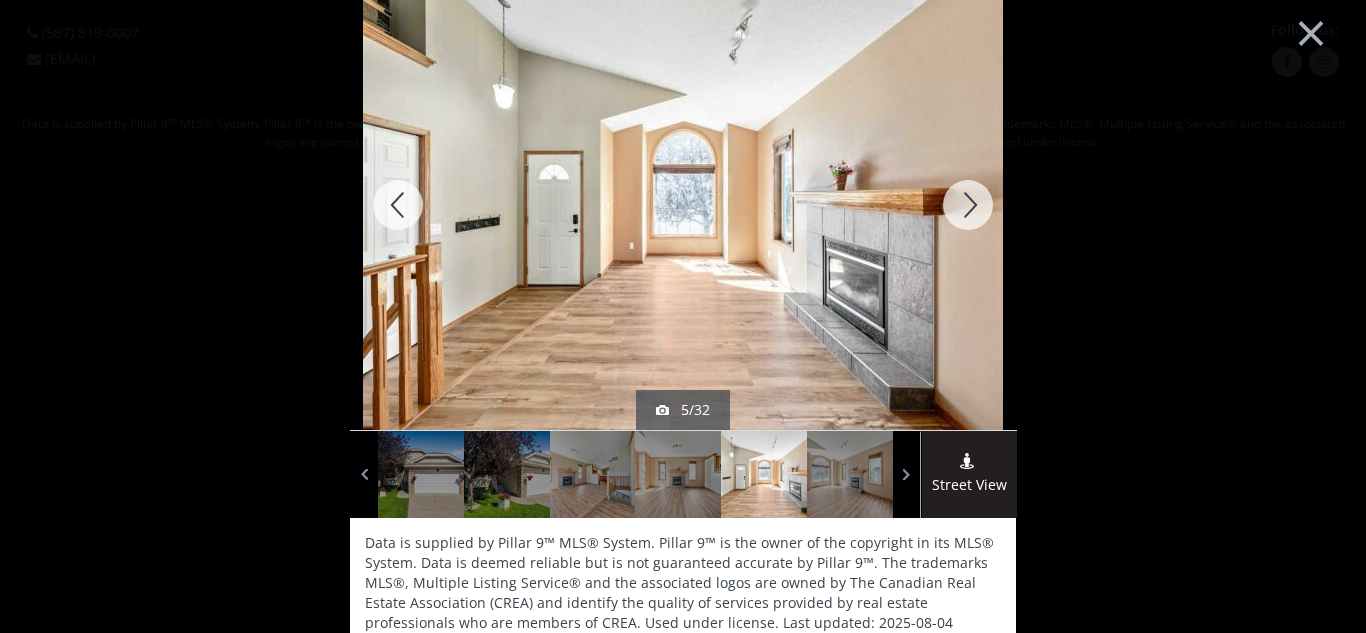 click at bounding box center (968, 205) 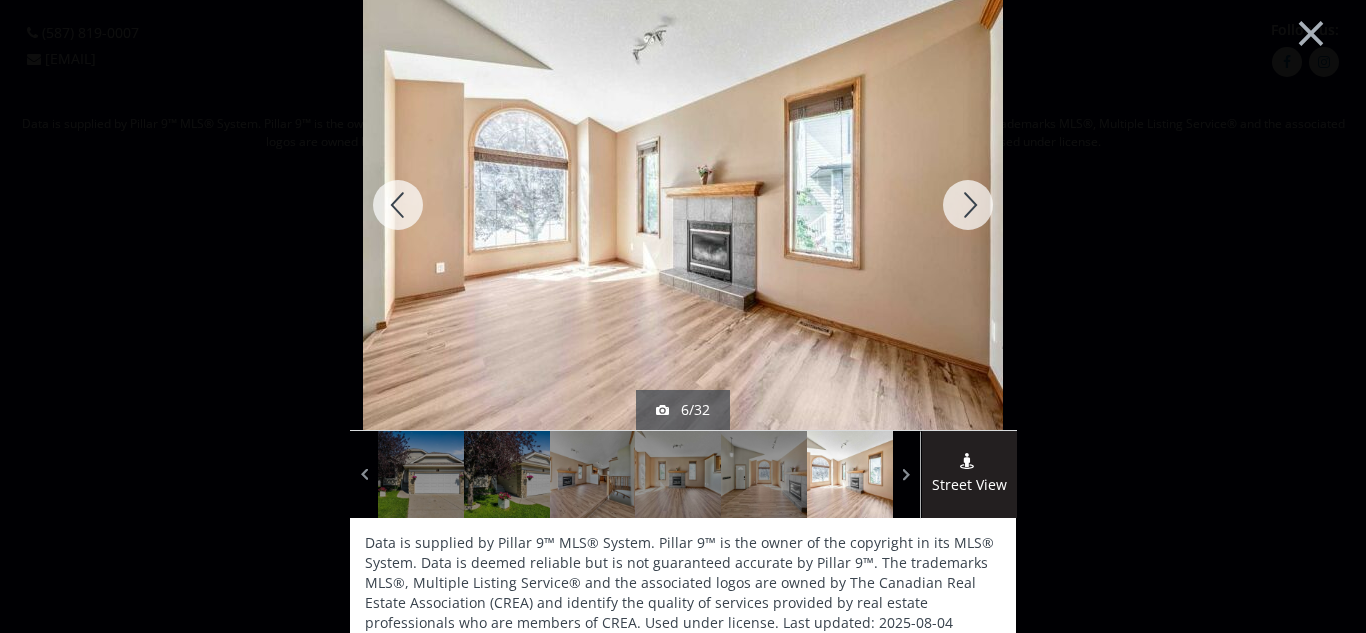 click at bounding box center [968, 205] 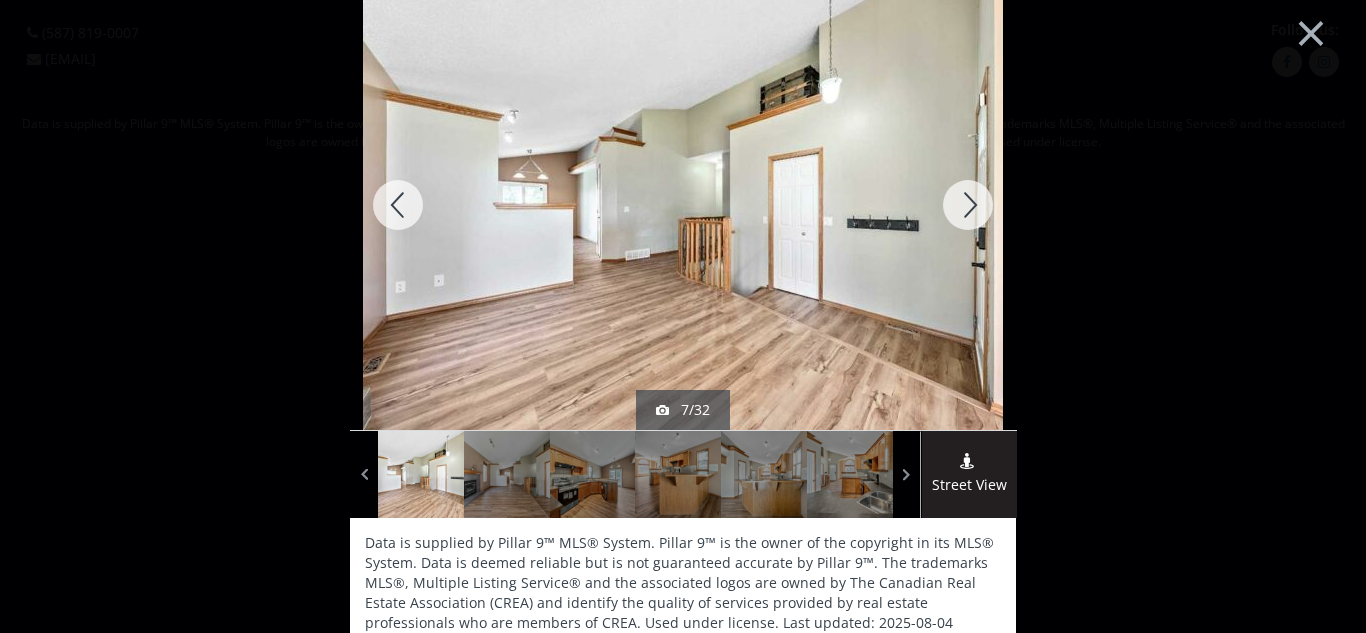 click at bounding box center [968, 205] 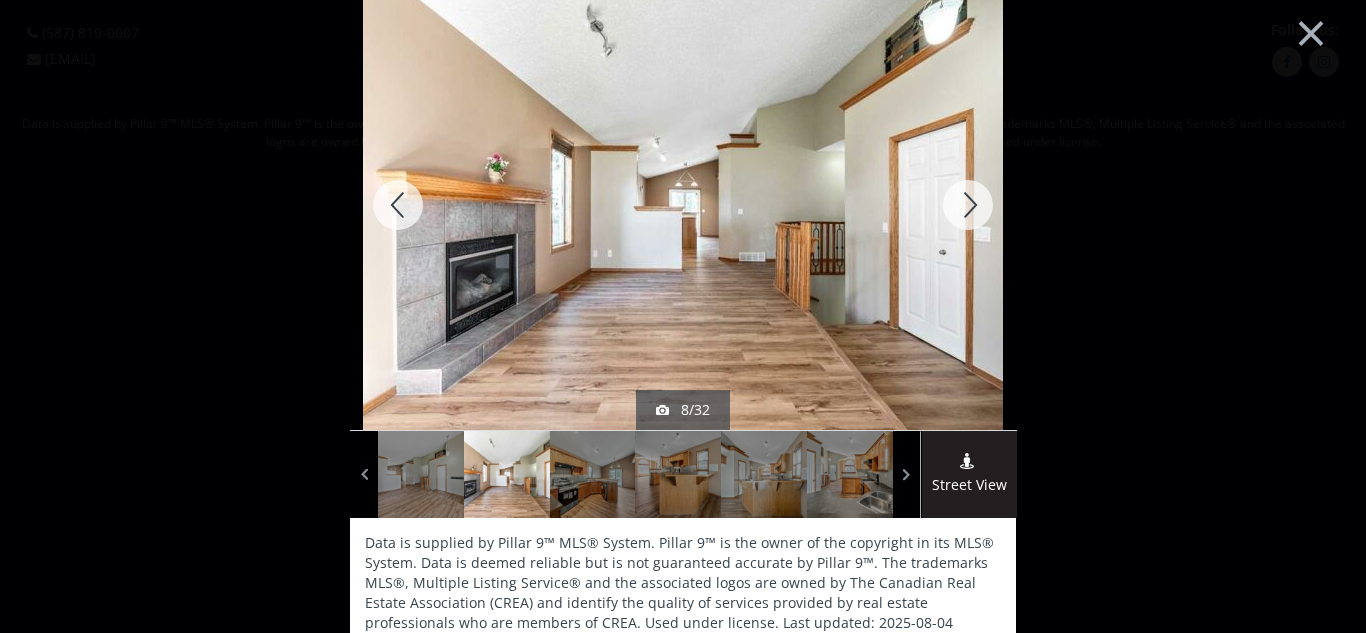 click at bounding box center (968, 205) 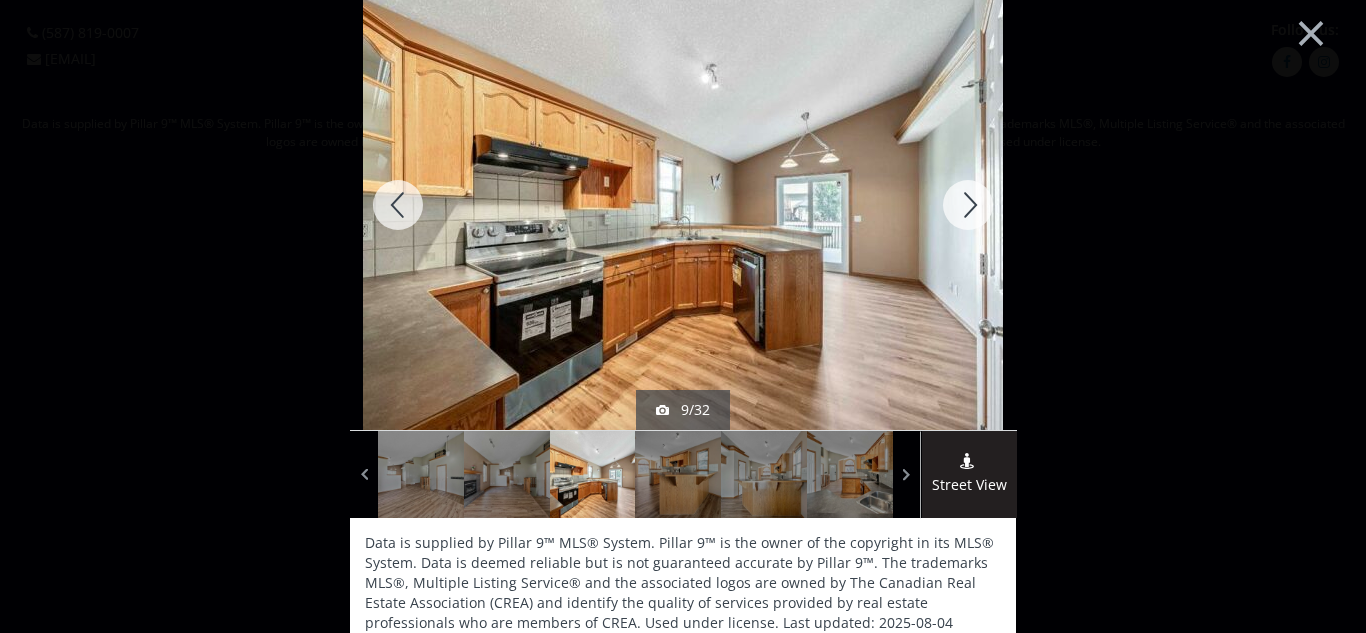 click at bounding box center (968, 205) 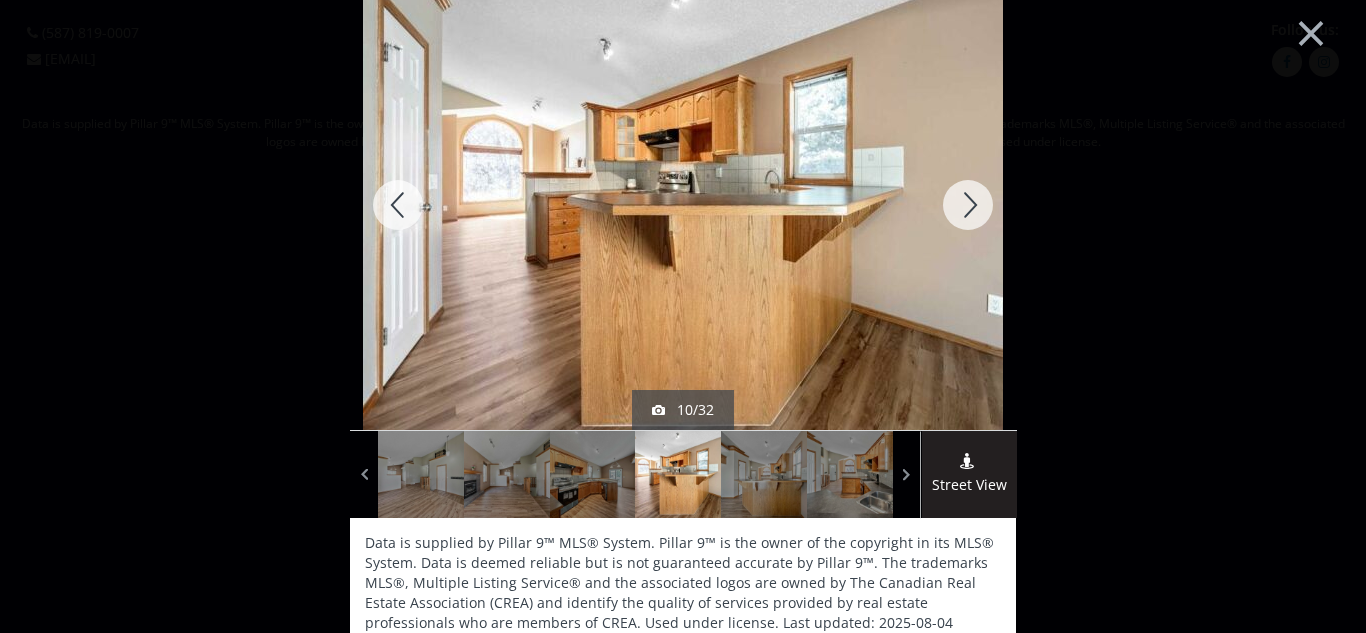 click at bounding box center [968, 205] 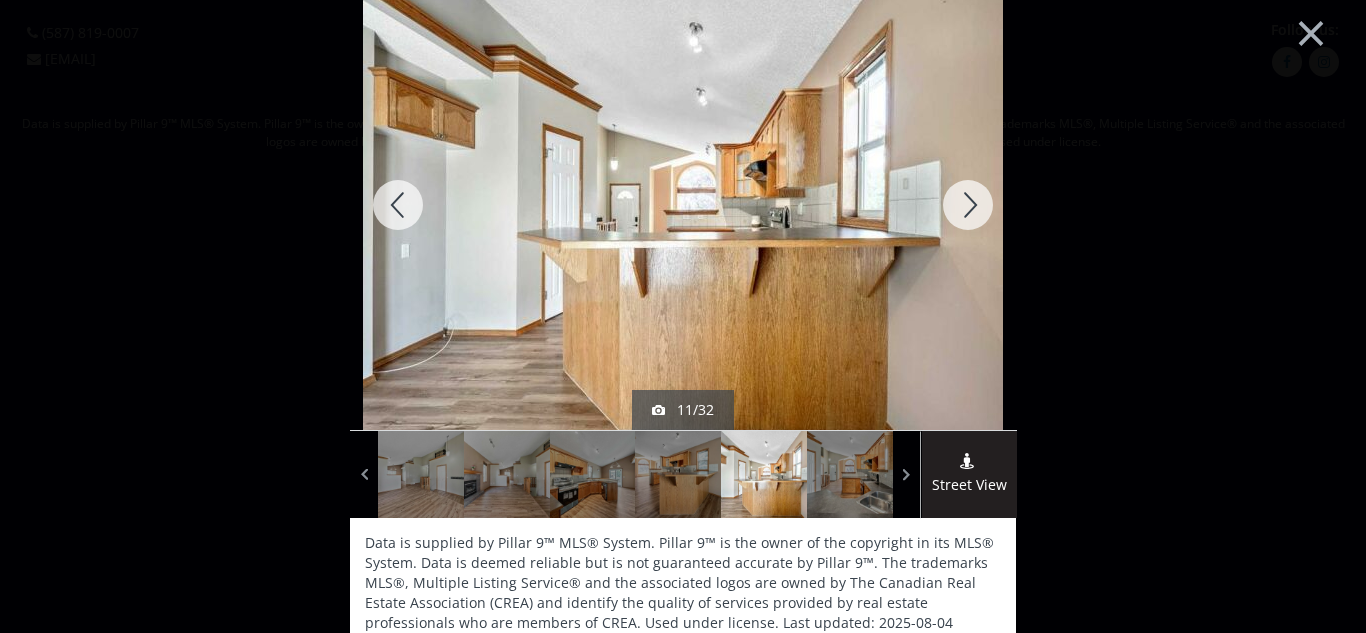 click at bounding box center (968, 205) 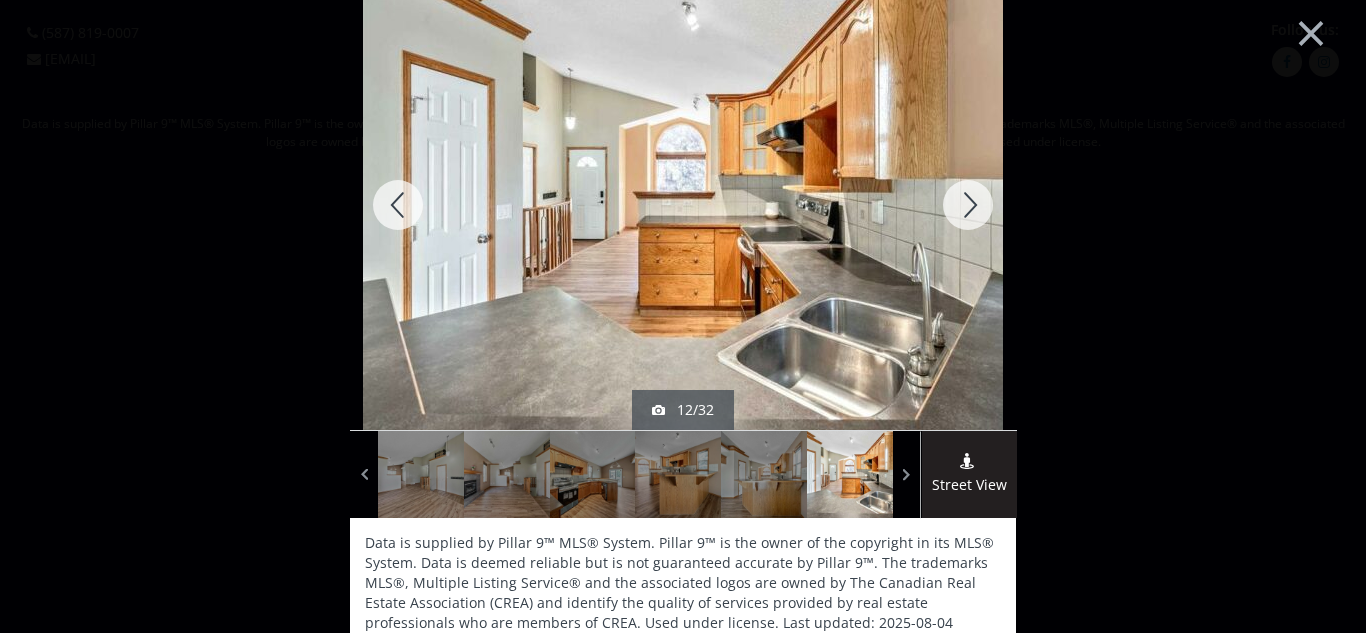 click at bounding box center [968, 205] 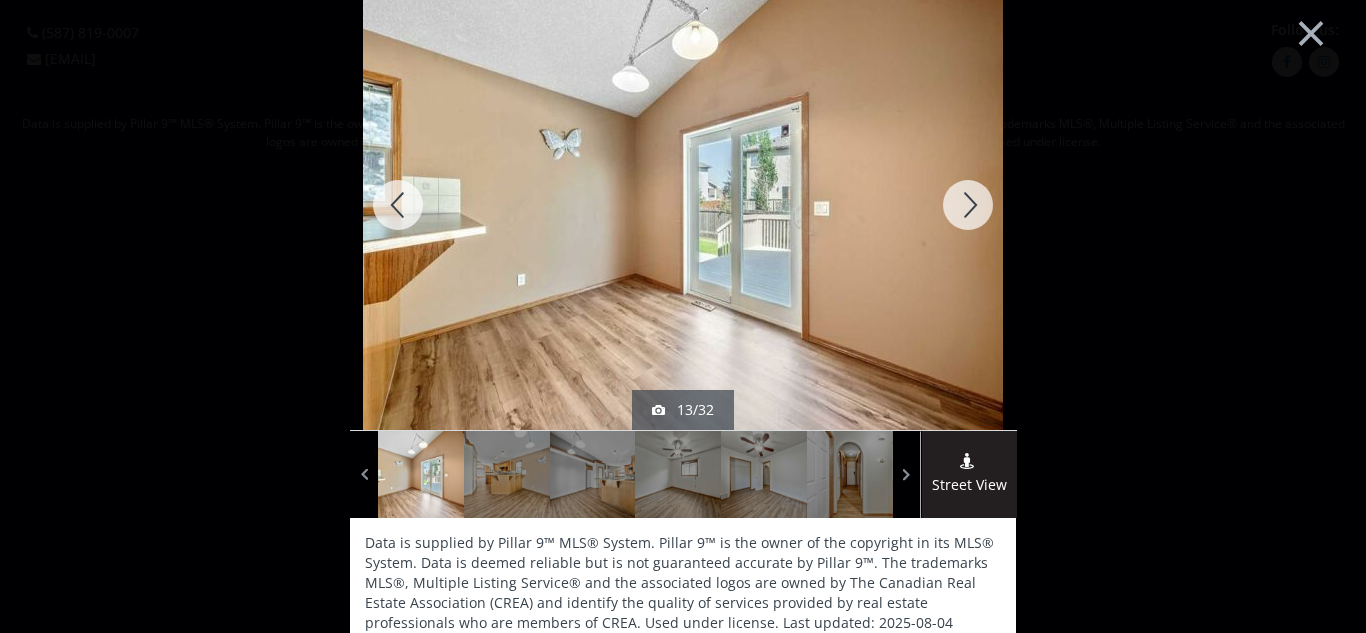 click at bounding box center [968, 205] 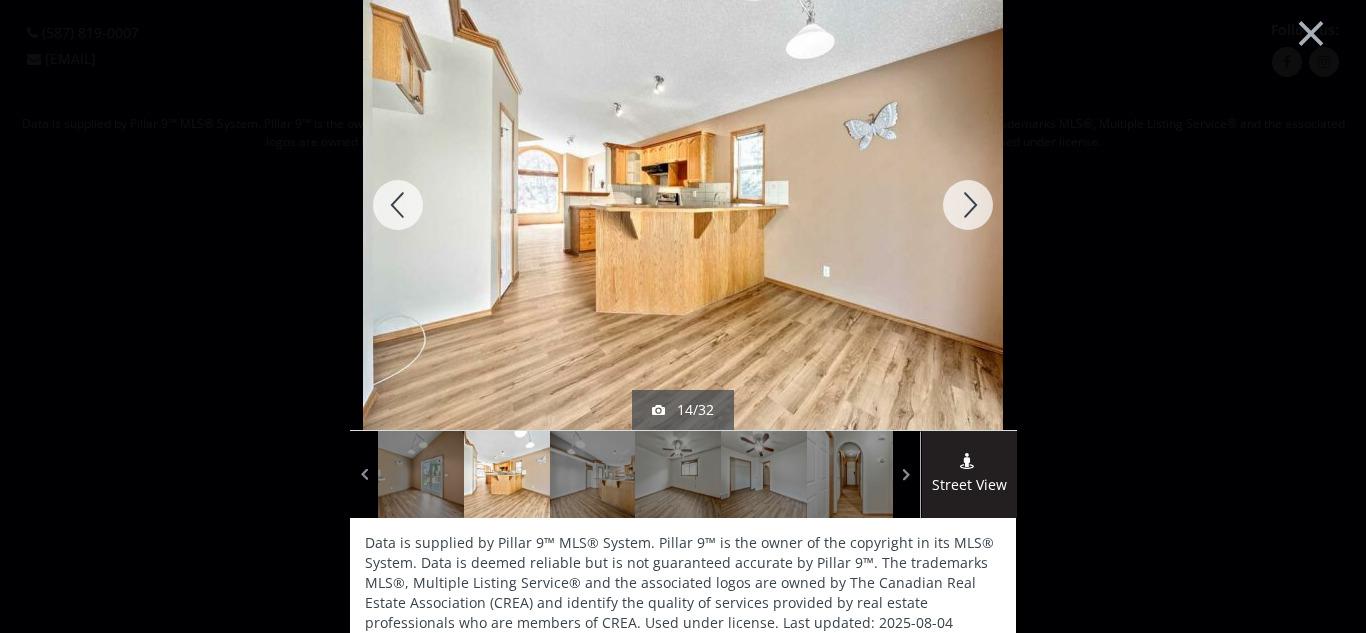 click at bounding box center (968, 205) 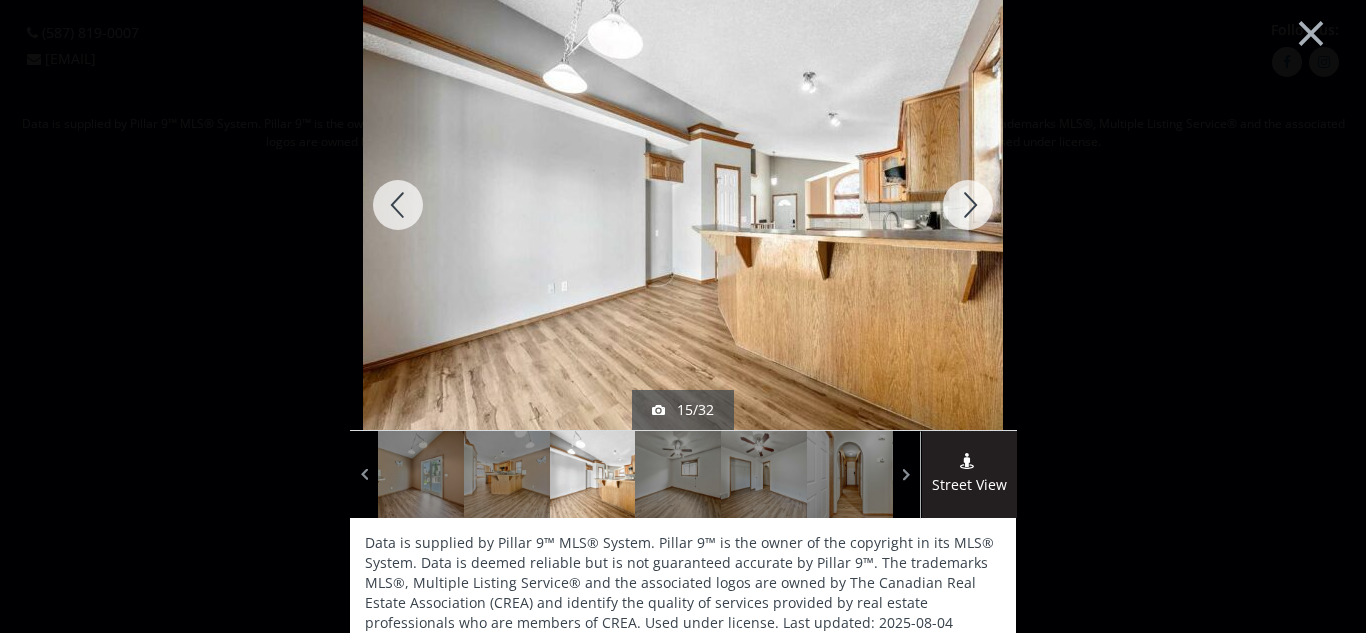 click at bounding box center (968, 205) 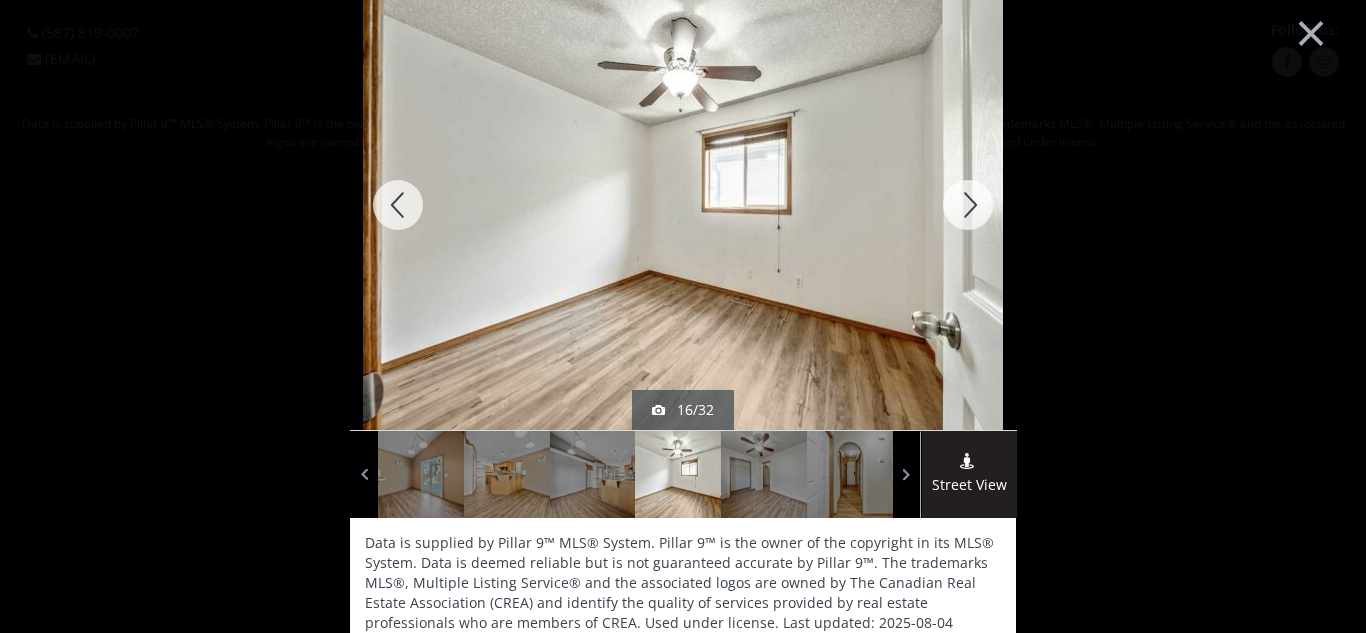 click at bounding box center (968, 205) 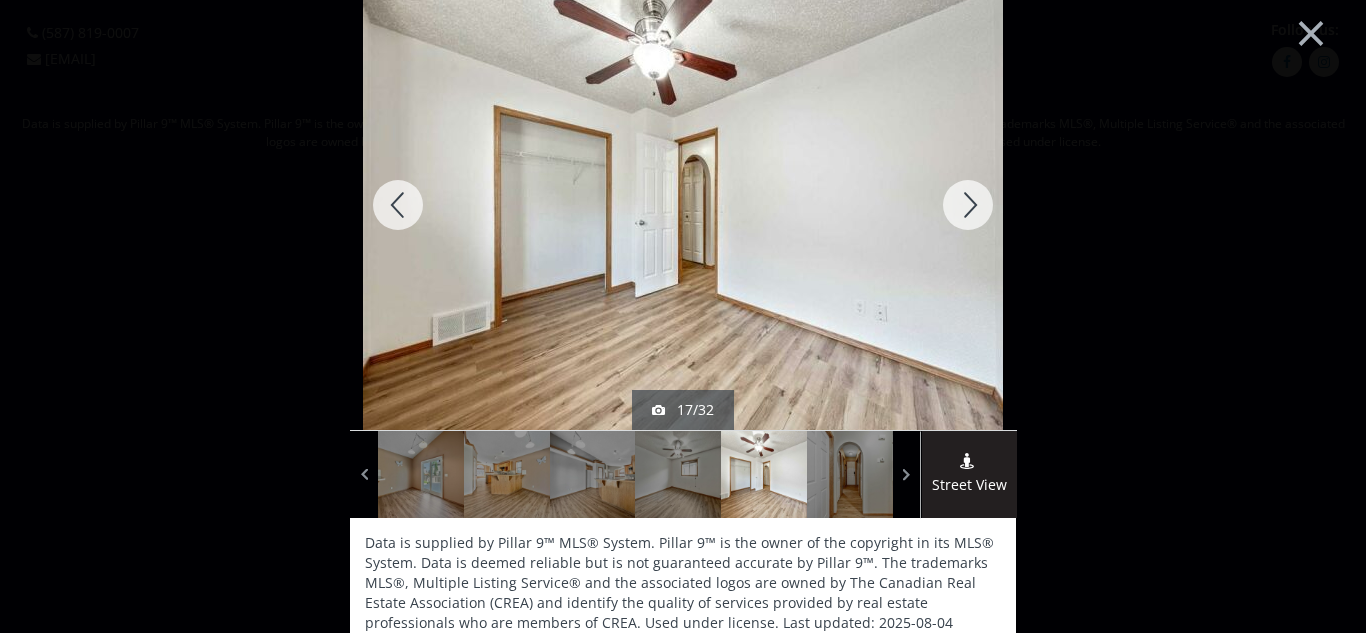 click at bounding box center [968, 205] 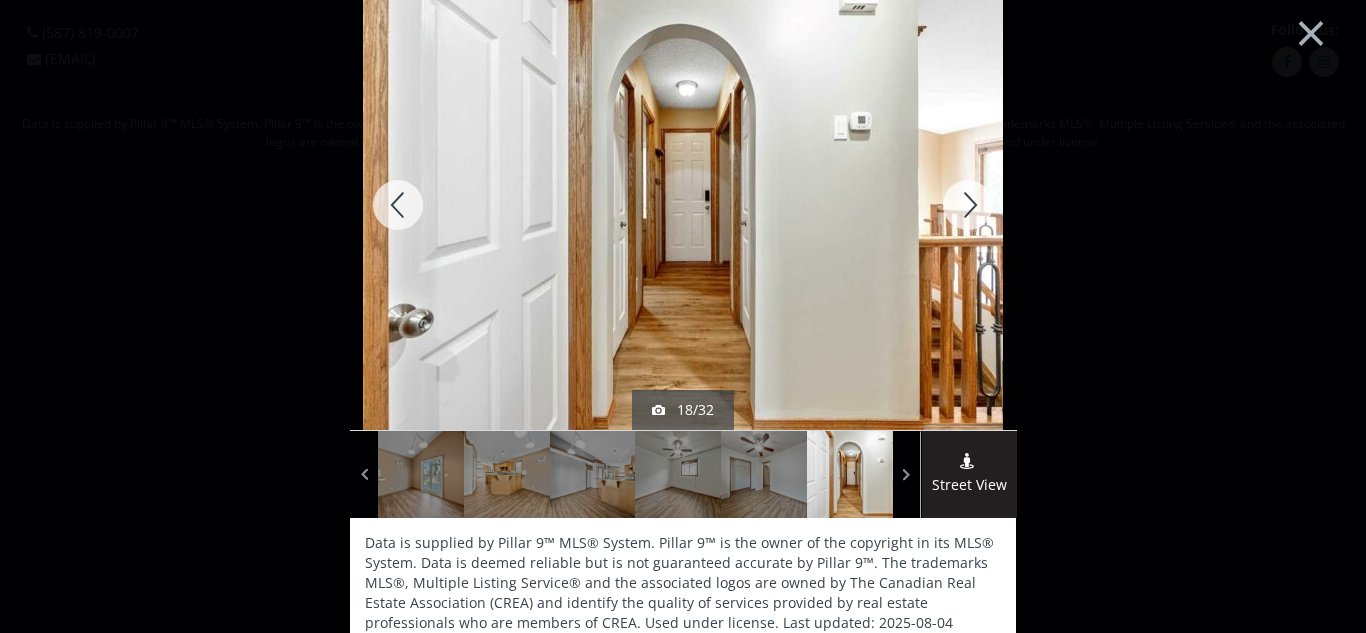 click at bounding box center (968, 205) 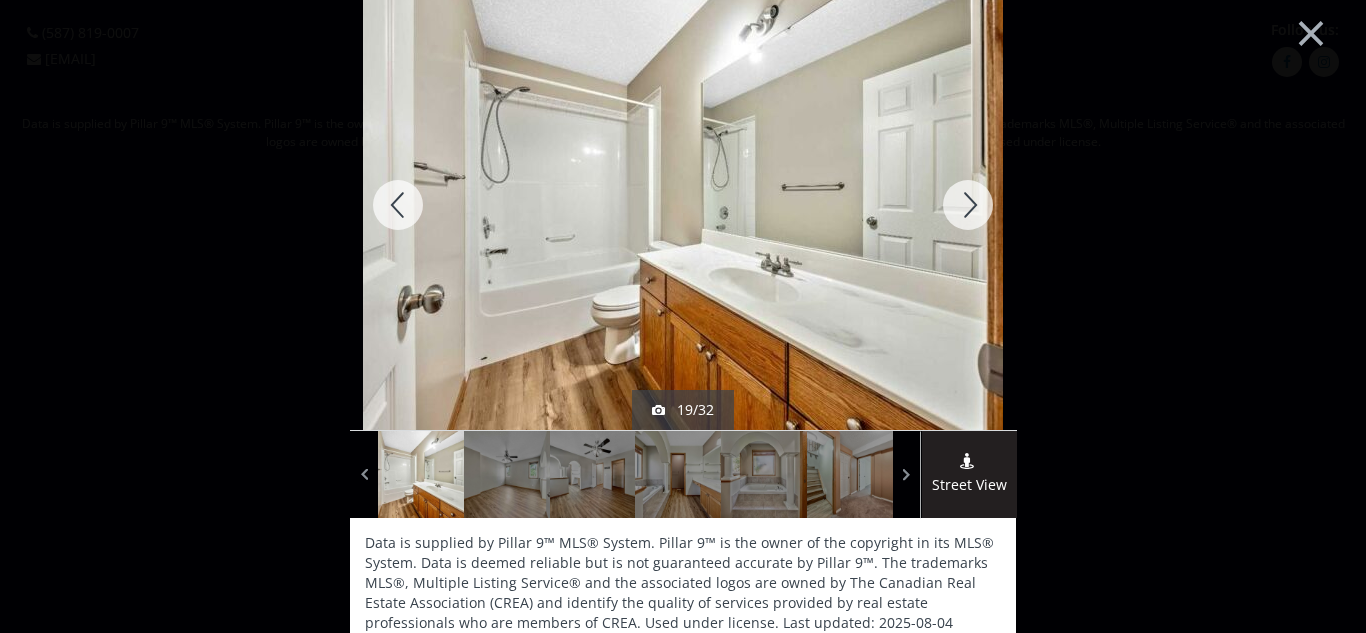 click at bounding box center [968, 205] 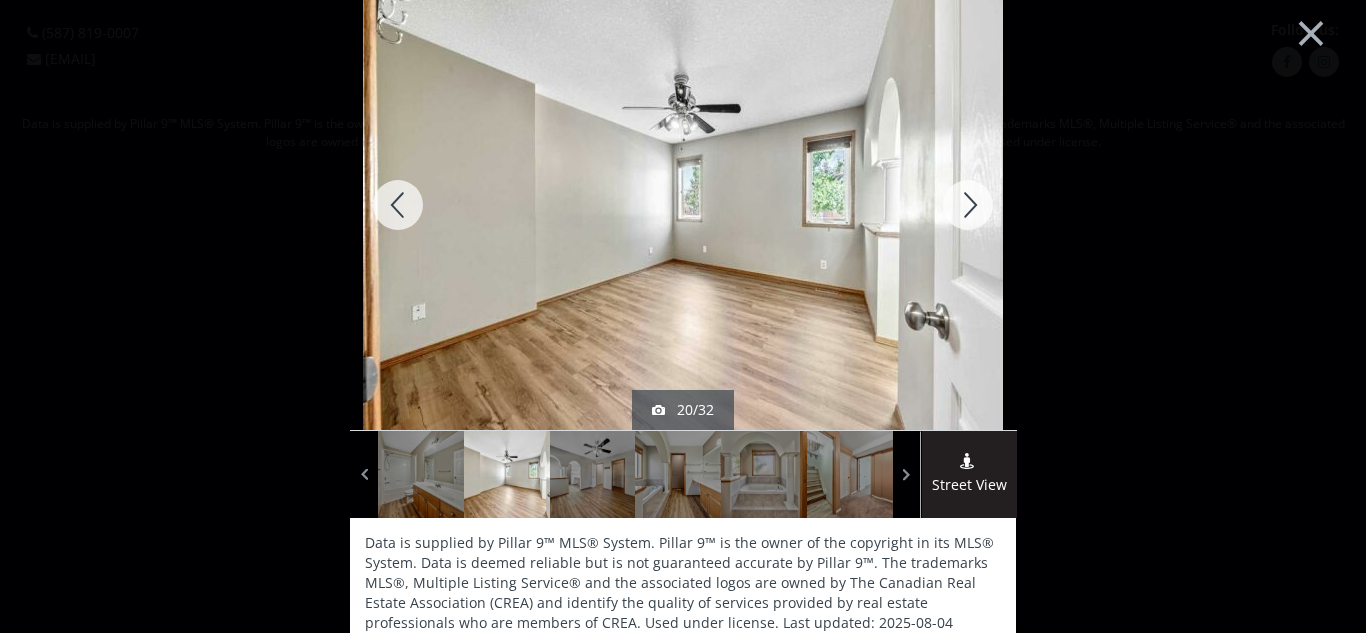 click at bounding box center [968, 205] 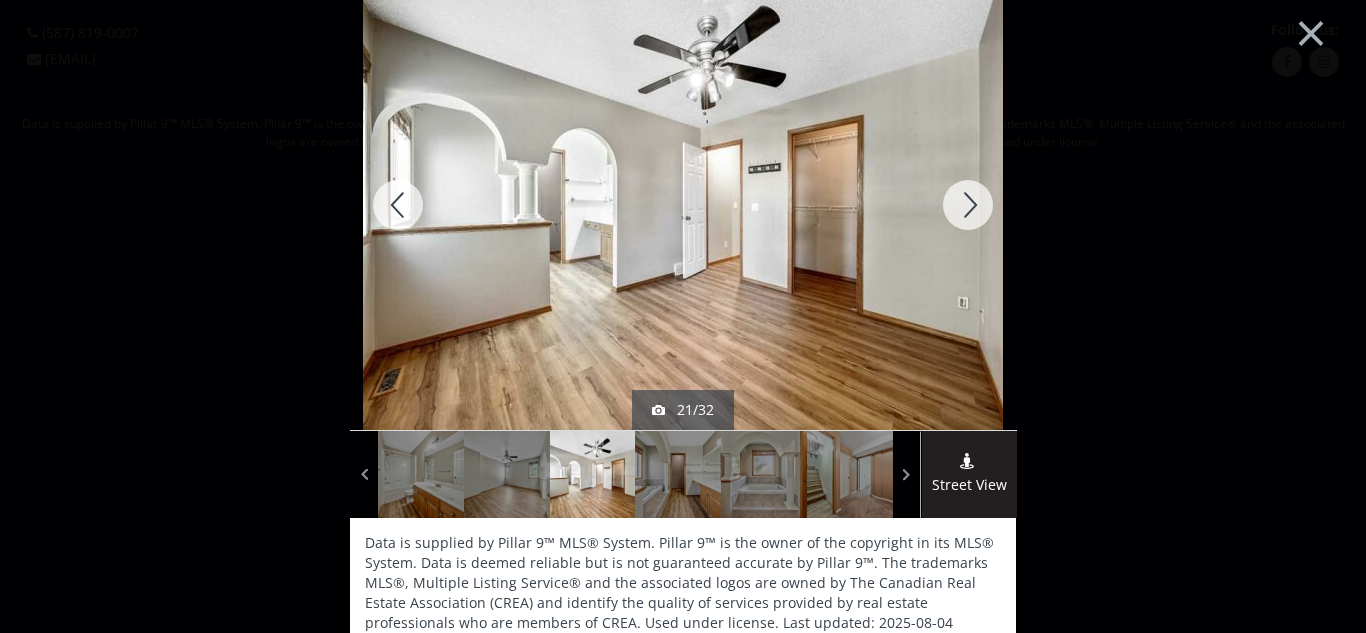 click at bounding box center [968, 205] 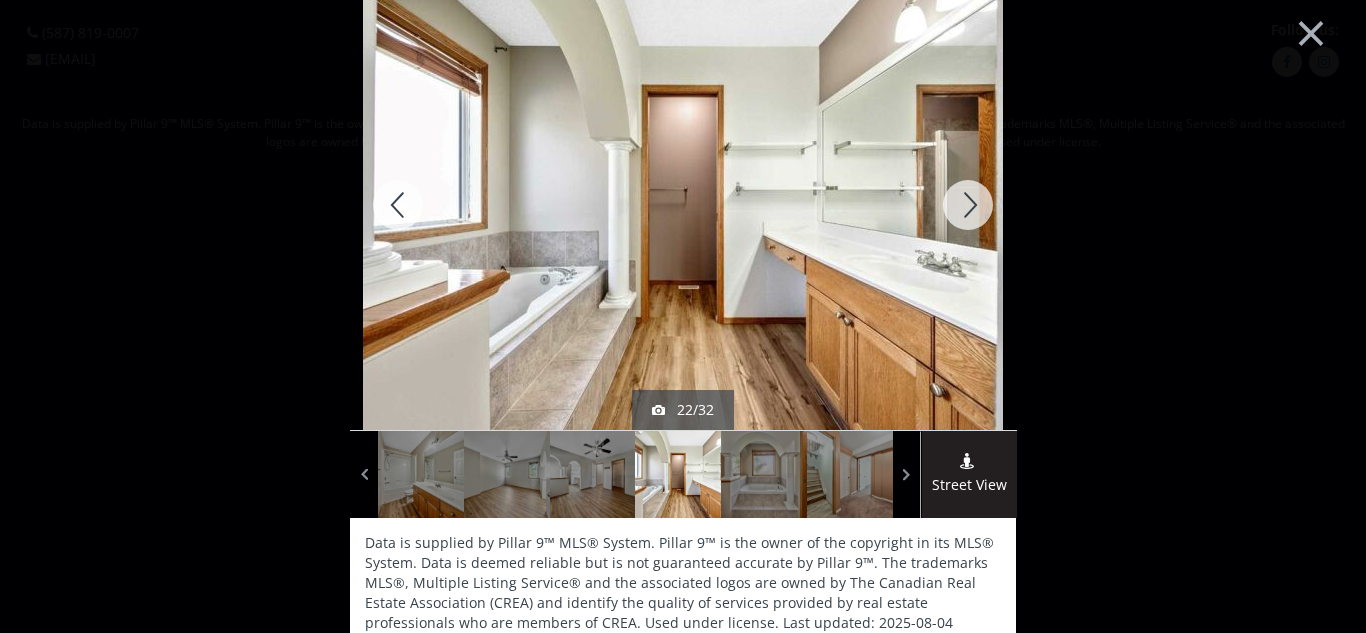 click at bounding box center (968, 205) 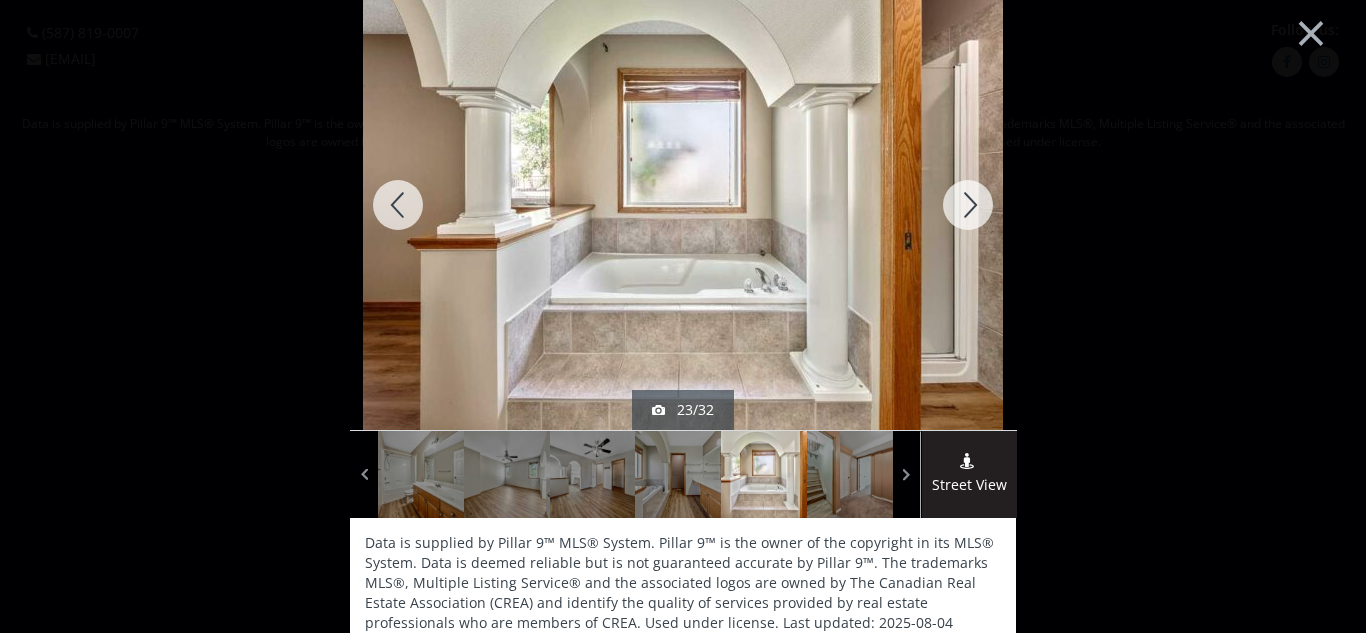 click at bounding box center [968, 205] 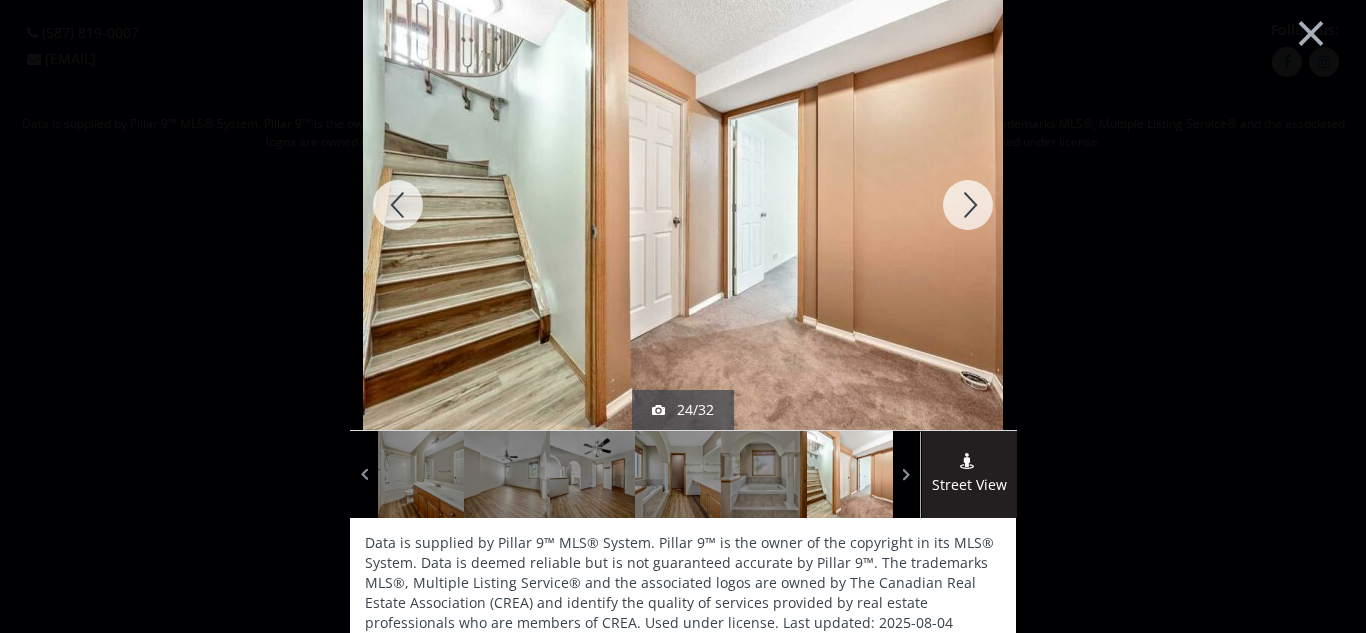 click at bounding box center [968, 205] 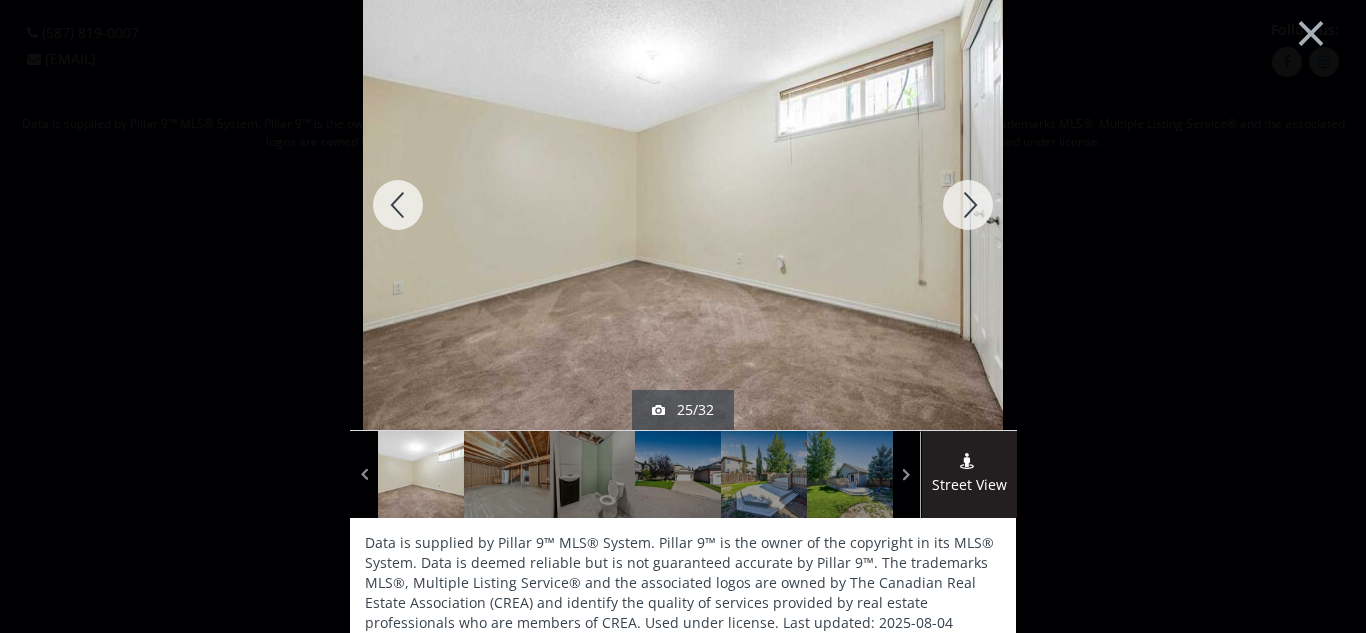 click at bounding box center (968, 205) 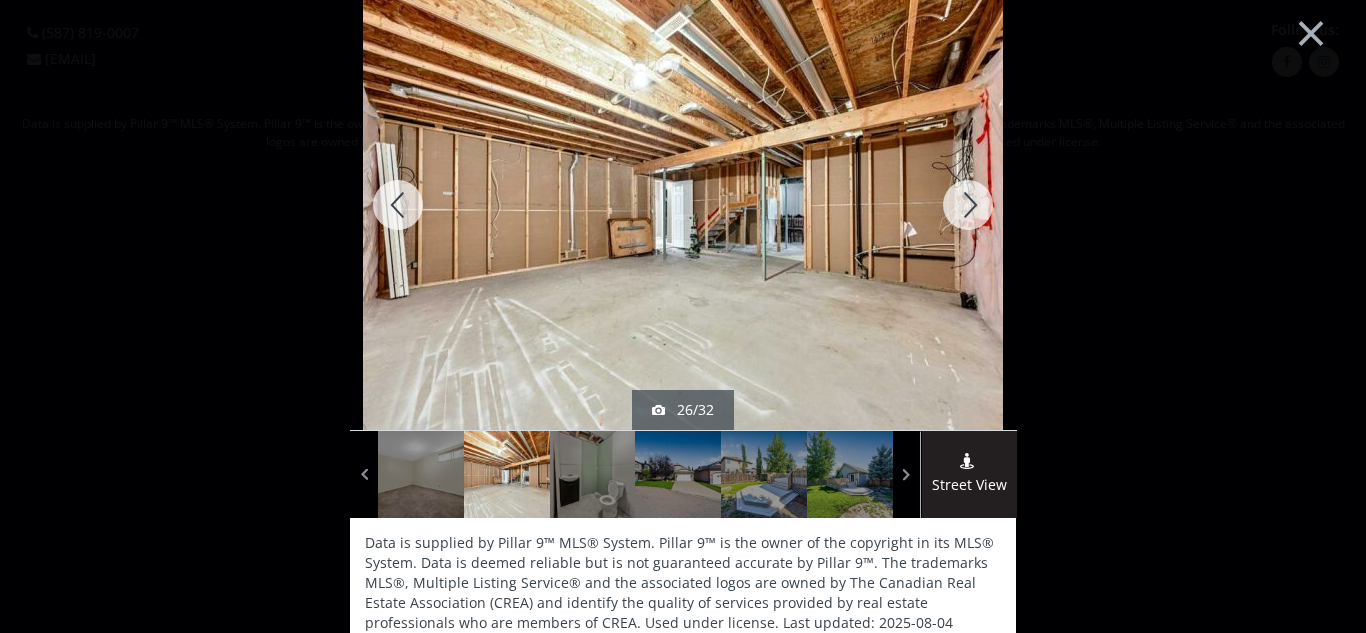click at bounding box center (968, 205) 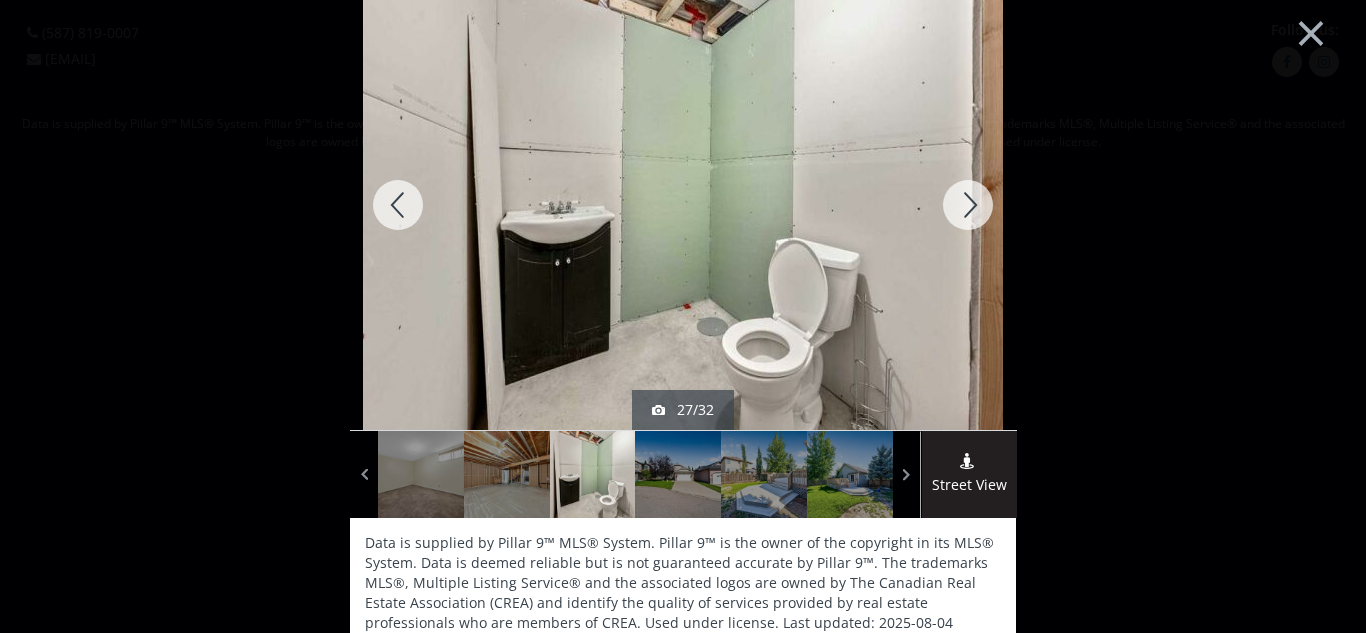 click at bounding box center (968, 205) 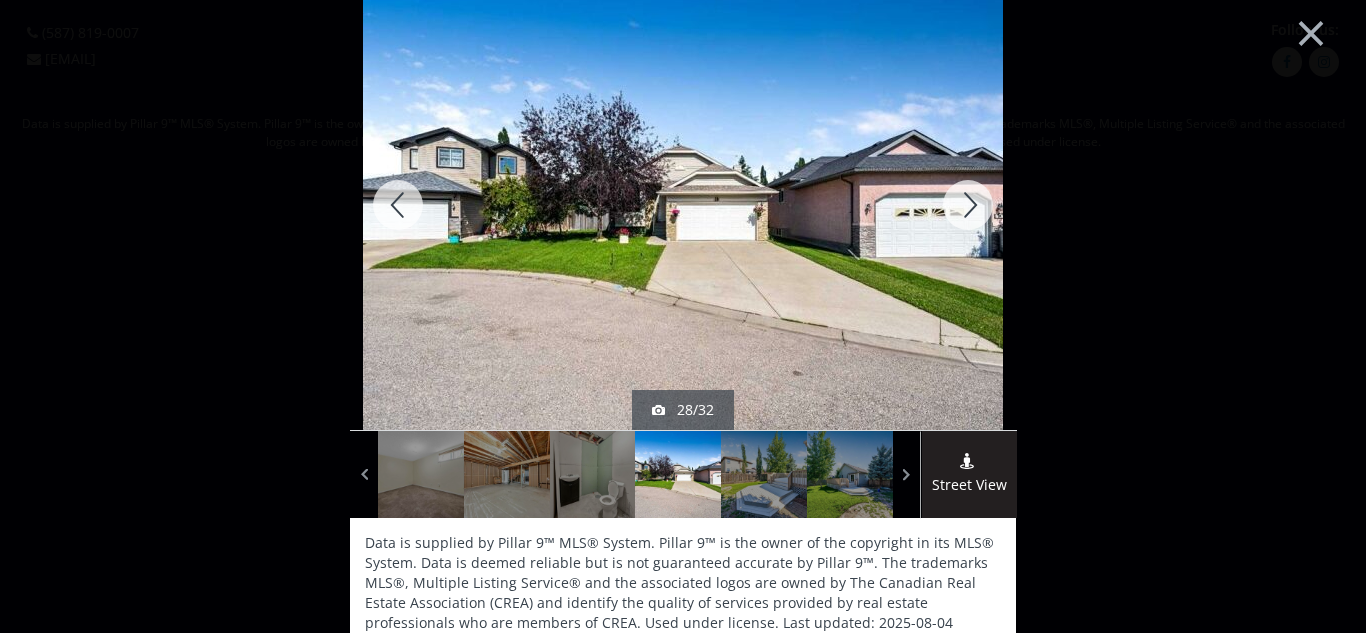 click at bounding box center [968, 205] 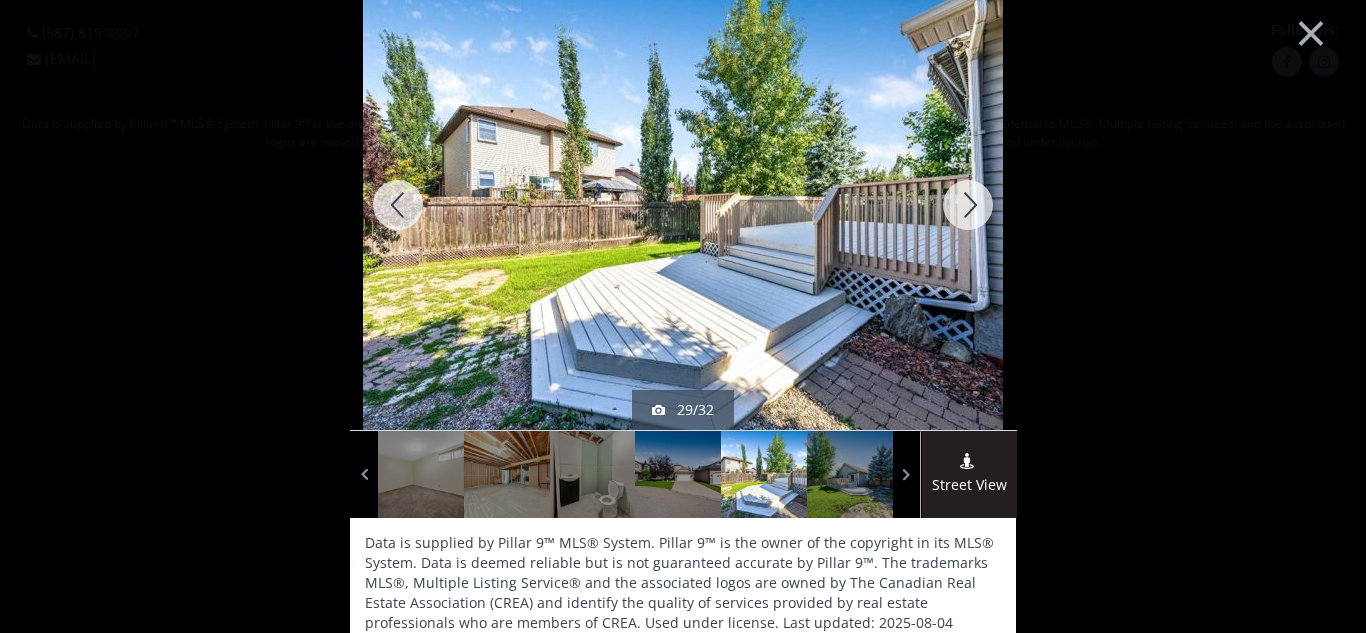 click at bounding box center (968, 205) 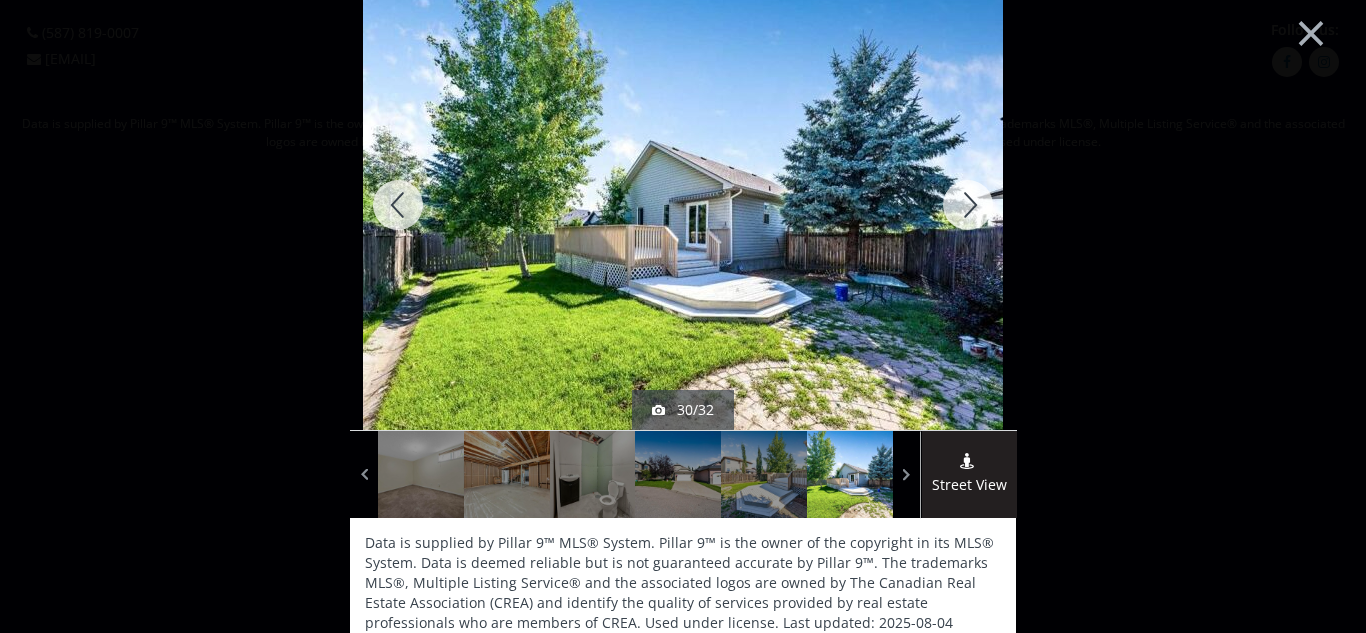 click at bounding box center [968, 205] 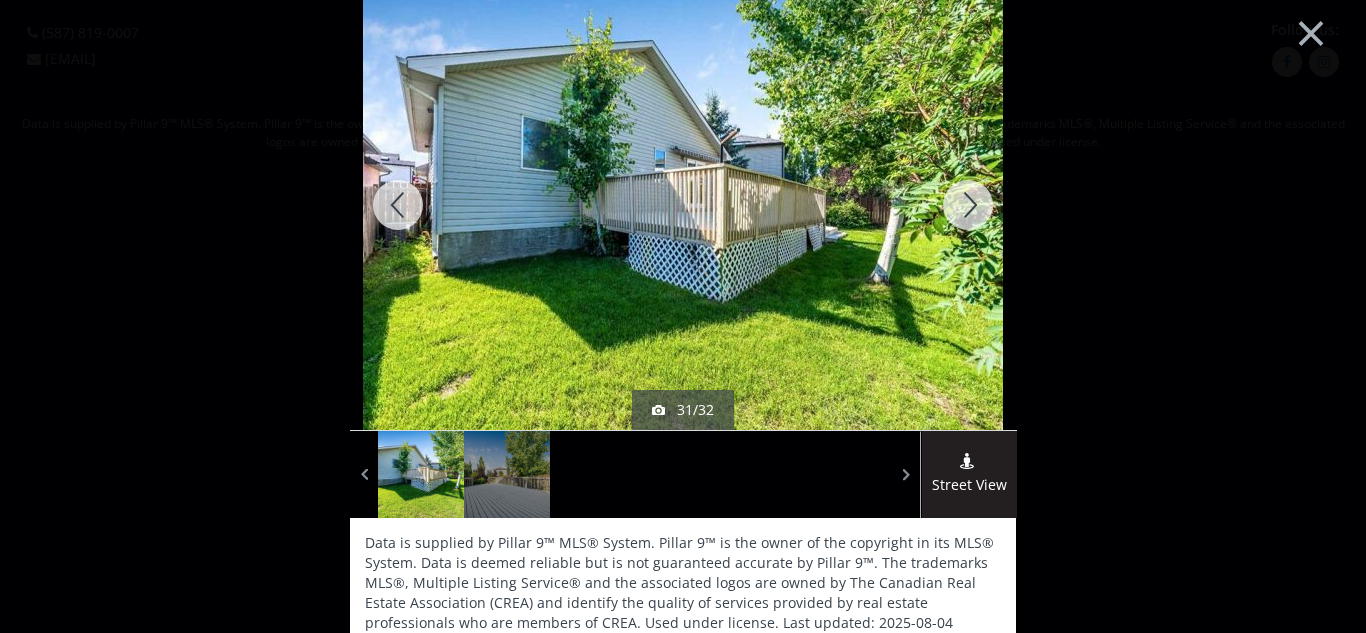 click at bounding box center [968, 205] 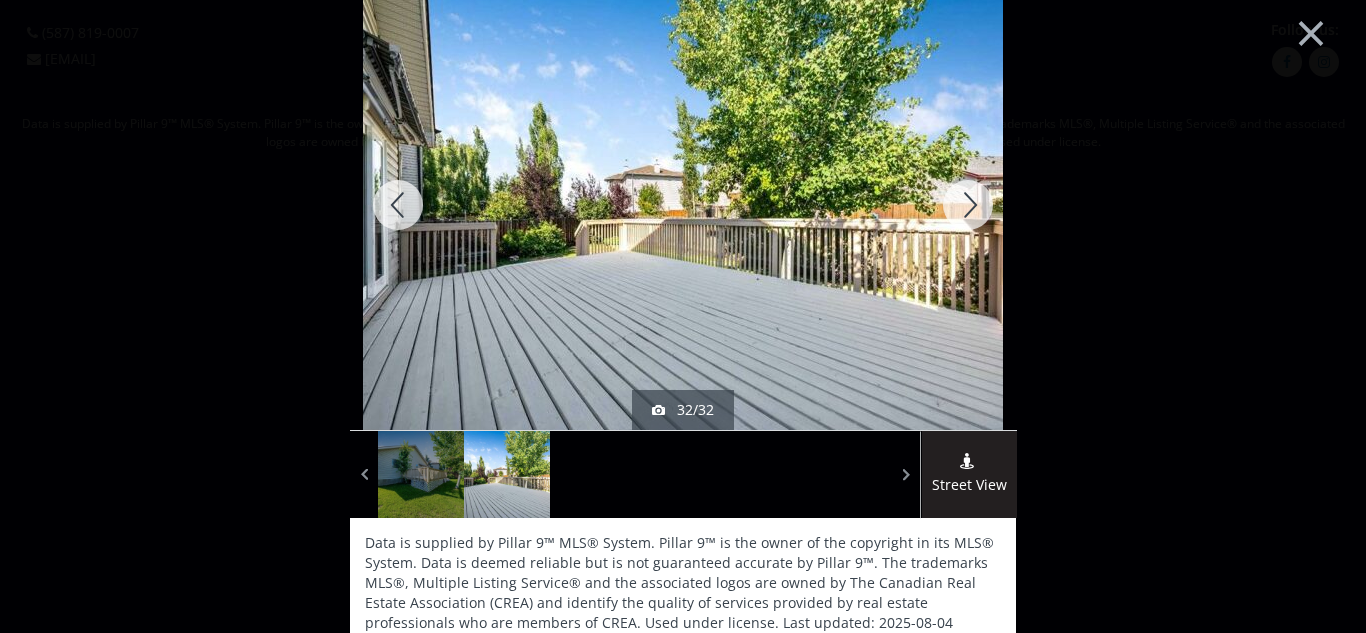 click at bounding box center [968, 205] 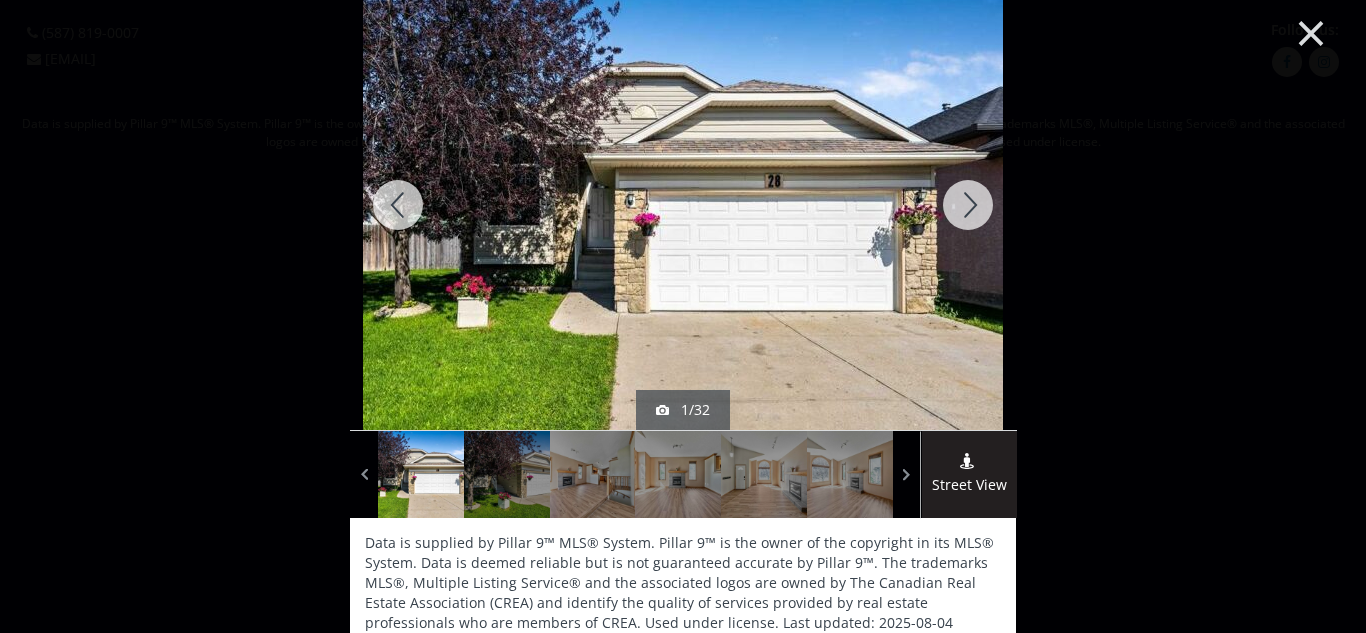 click on "×" at bounding box center (1311, 31) 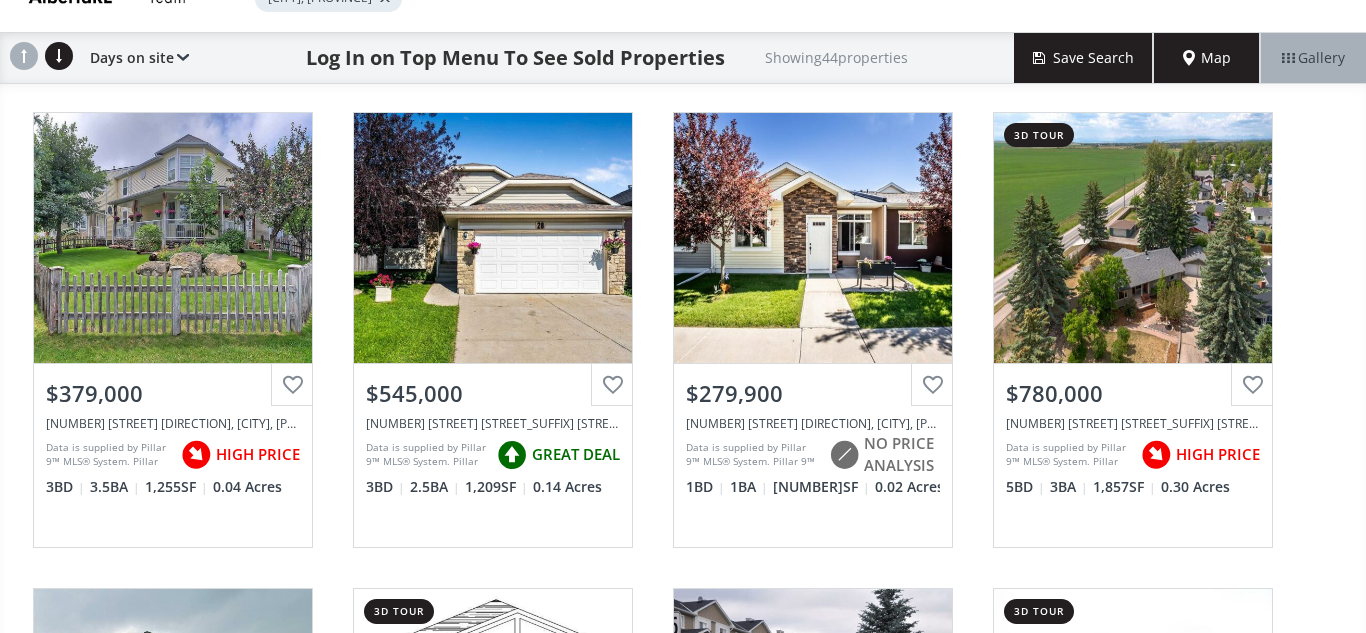 scroll, scrollTop: 90, scrollLeft: 0, axis: vertical 